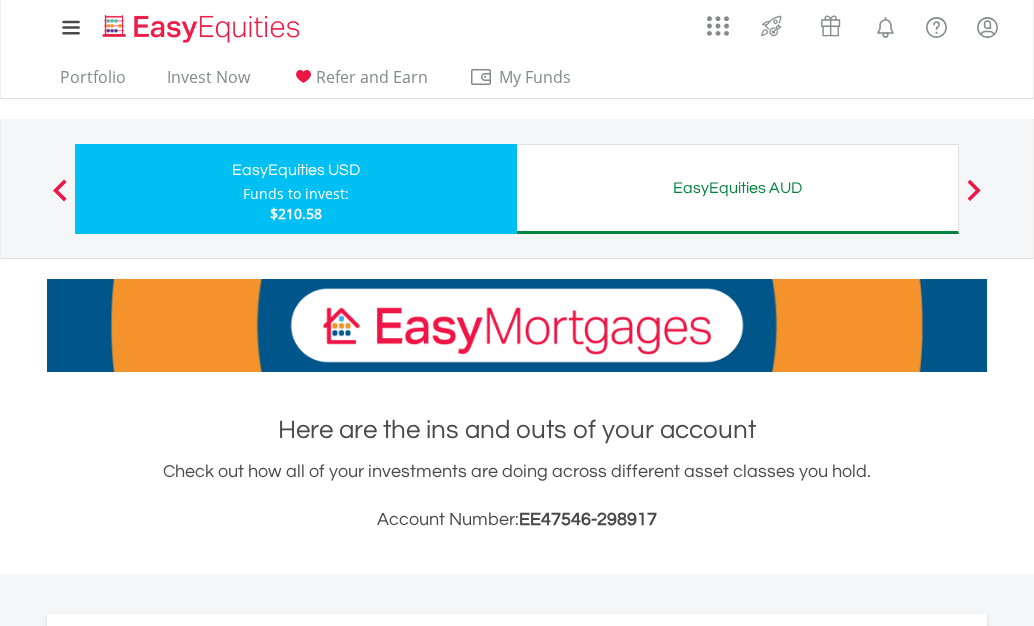 scroll, scrollTop: 0, scrollLeft: 0, axis: both 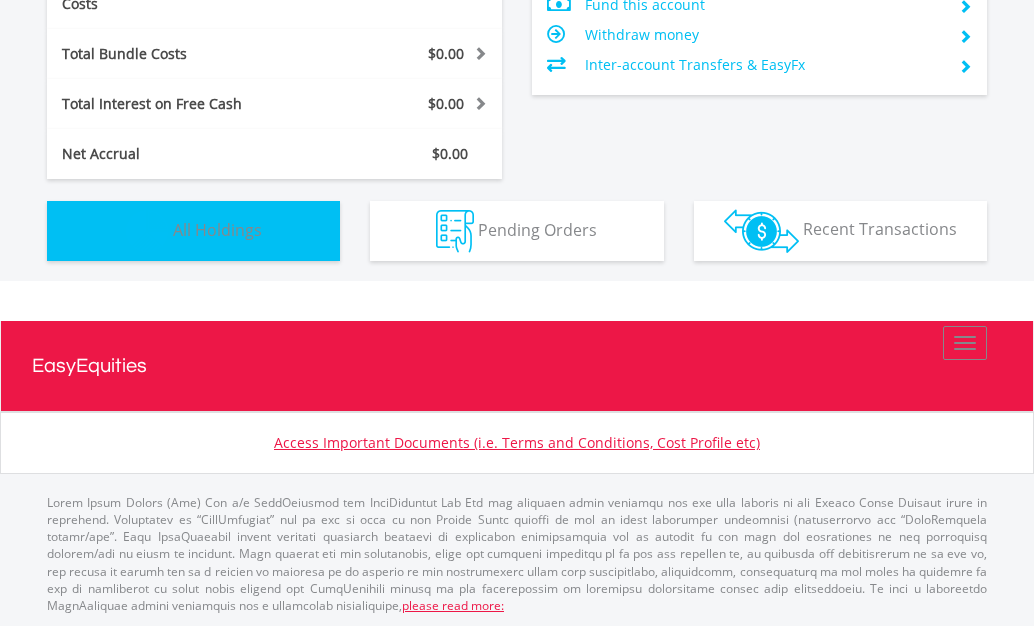 click on "Holdings
All Holdings" at bounding box center (193, 231) 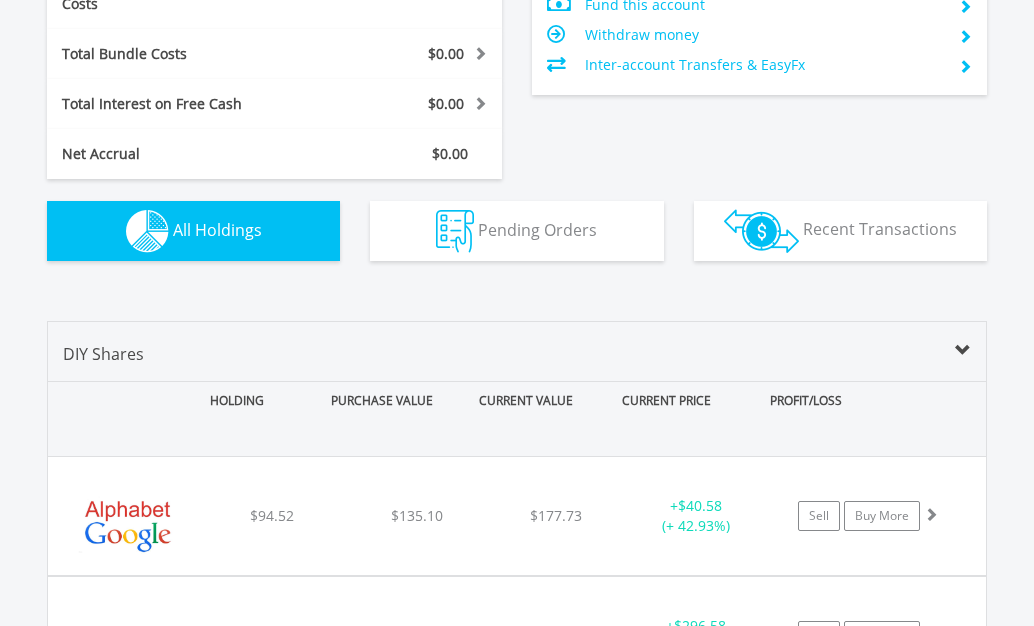 scroll, scrollTop: 1416, scrollLeft: 0, axis: vertical 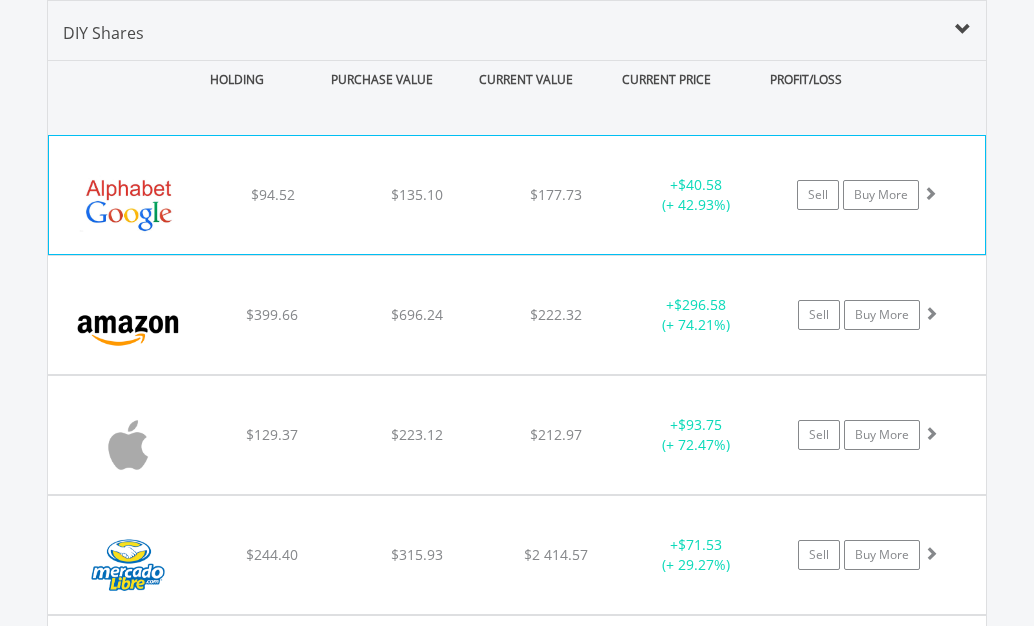 click on "﻿
Alphabet Inc-Cl A
$94.52
$135.10
$177.73
+  $40.58 (+ 42.93%)
Sell
Buy More" at bounding box center [517, 195] 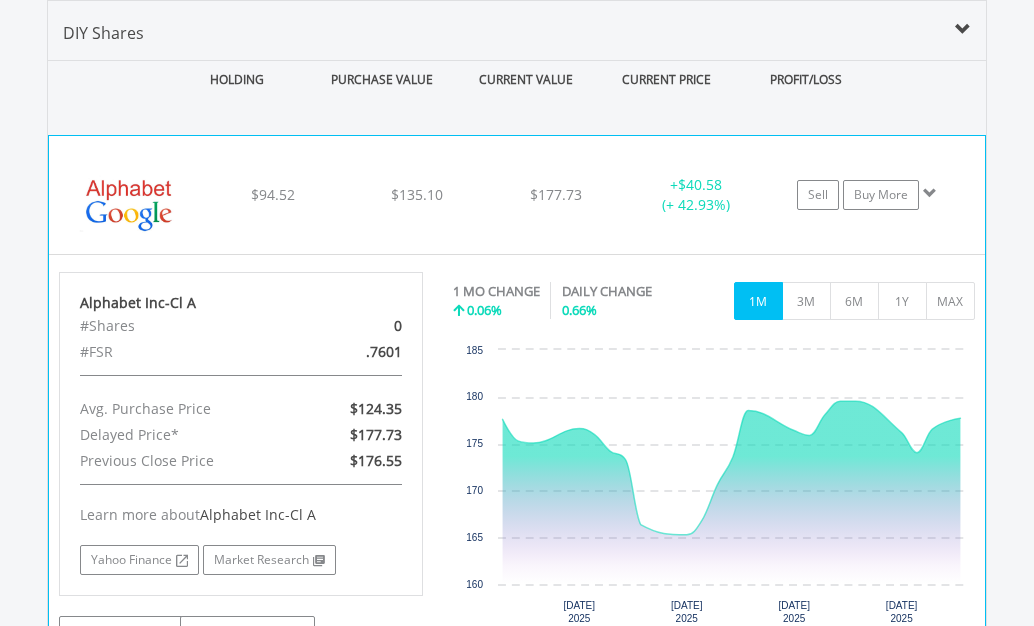 click on "﻿
Alphabet Inc-Cl A
$94.52
$135.10
$177.73
+  $40.58 (+ 42.93%)
Sell
Buy More" at bounding box center (517, 195) 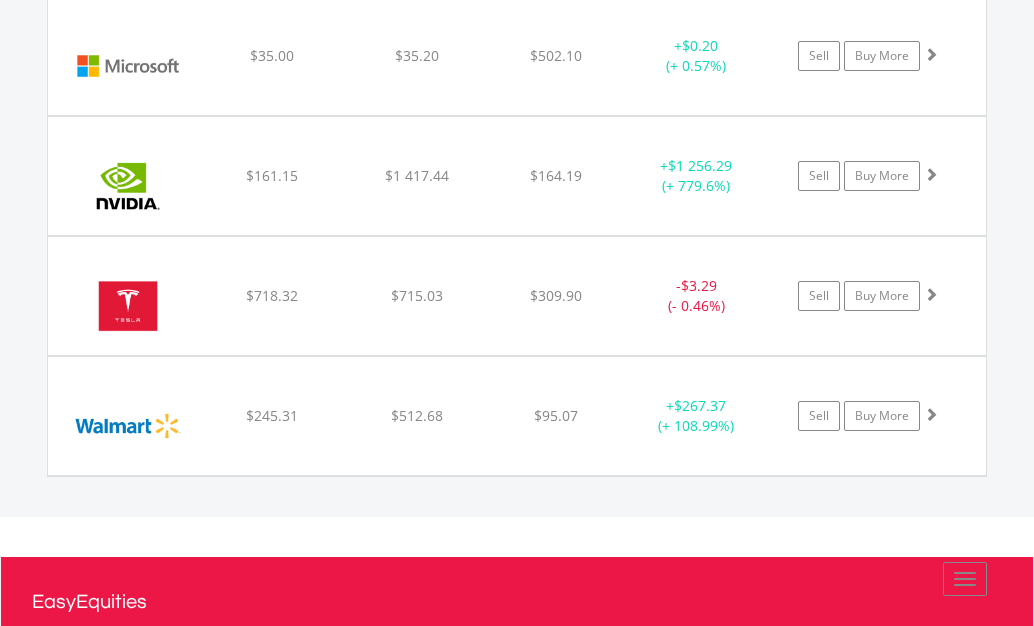 scroll, scrollTop: 2170, scrollLeft: 0, axis: vertical 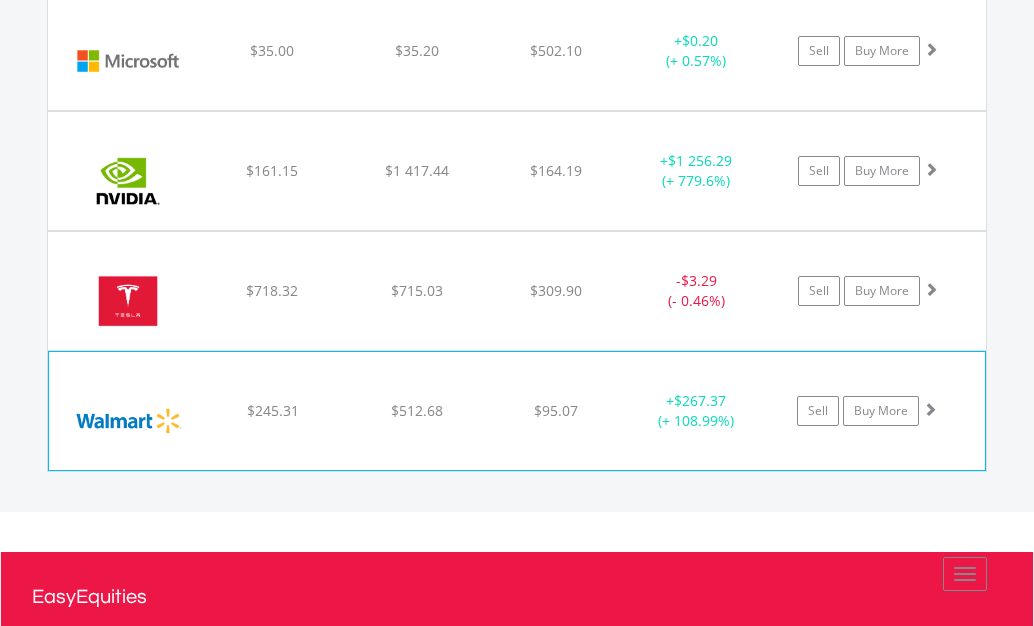 click on "﻿
Wal-Mart Stores Inc
$245.31
$512.68
$95.07
+  $267.37 (+ 108.99%)
Sell
Buy More" at bounding box center [517, -559] 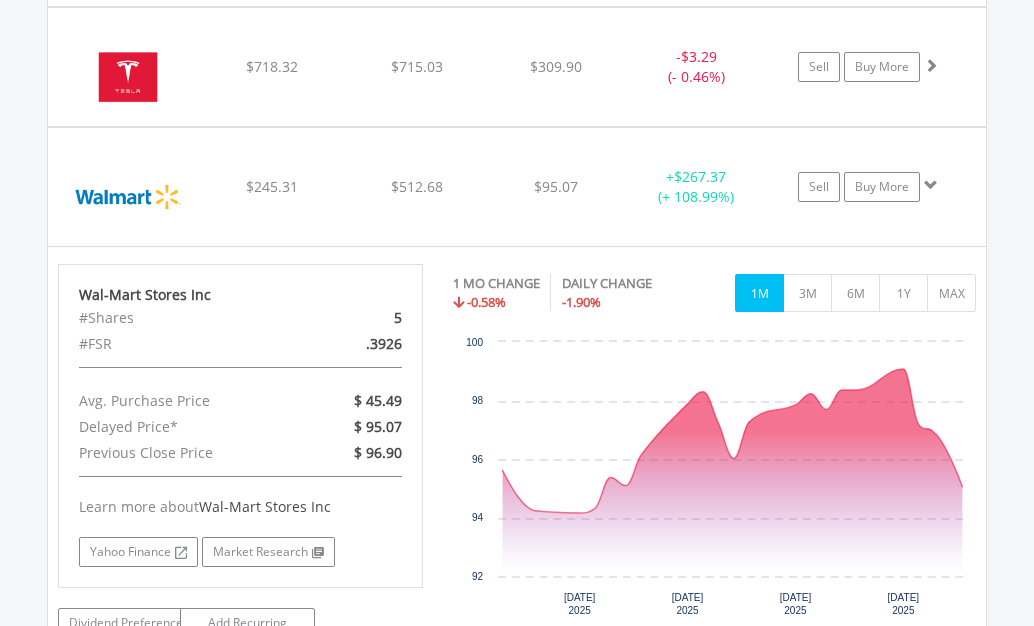 scroll, scrollTop: 2415, scrollLeft: 0, axis: vertical 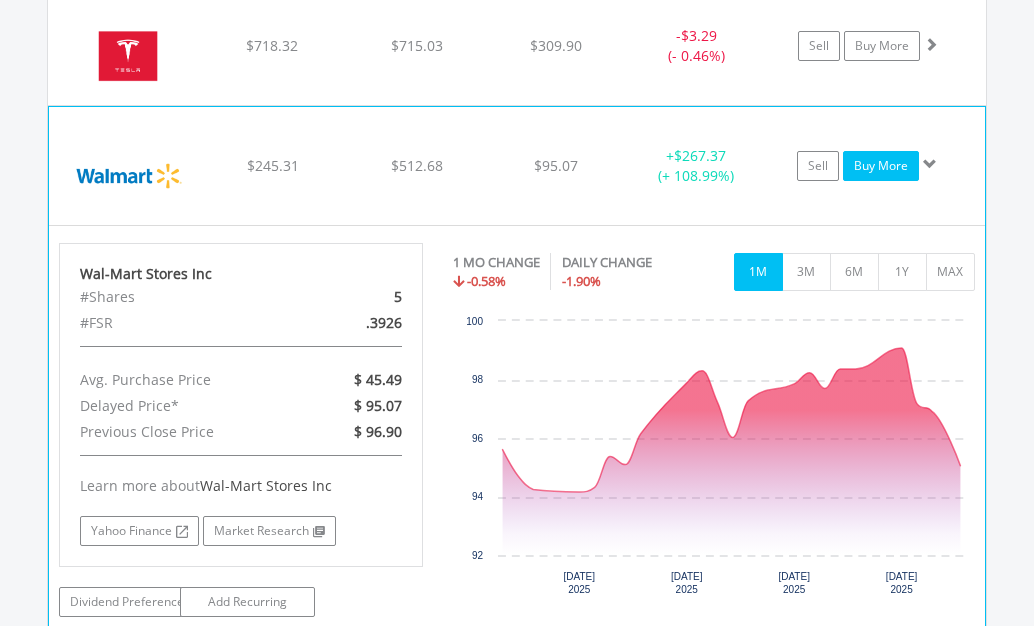 click on "Buy More" at bounding box center [881, 166] 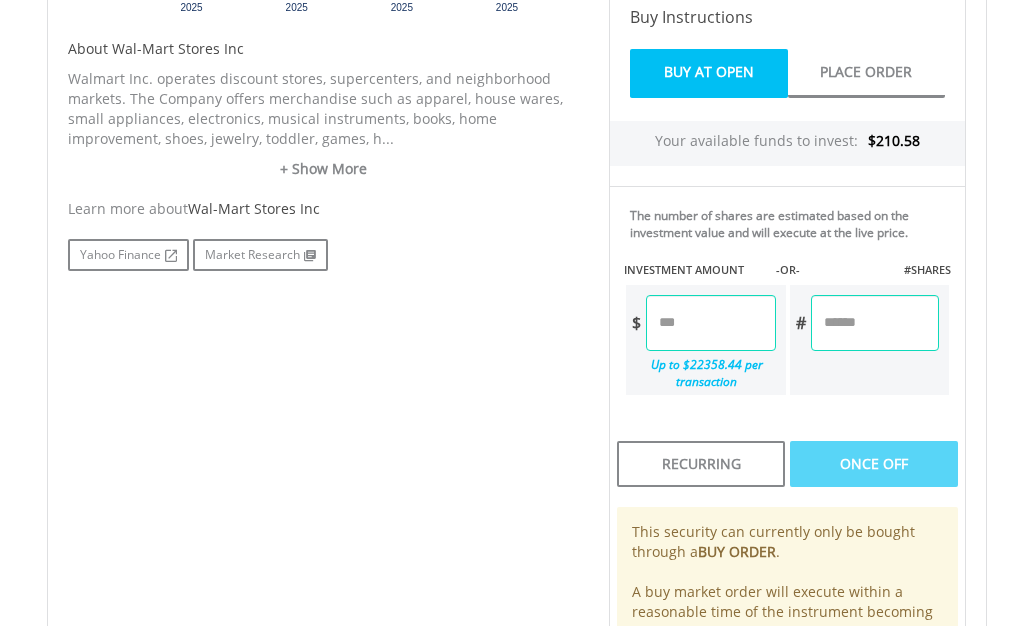 scroll, scrollTop: 954, scrollLeft: 0, axis: vertical 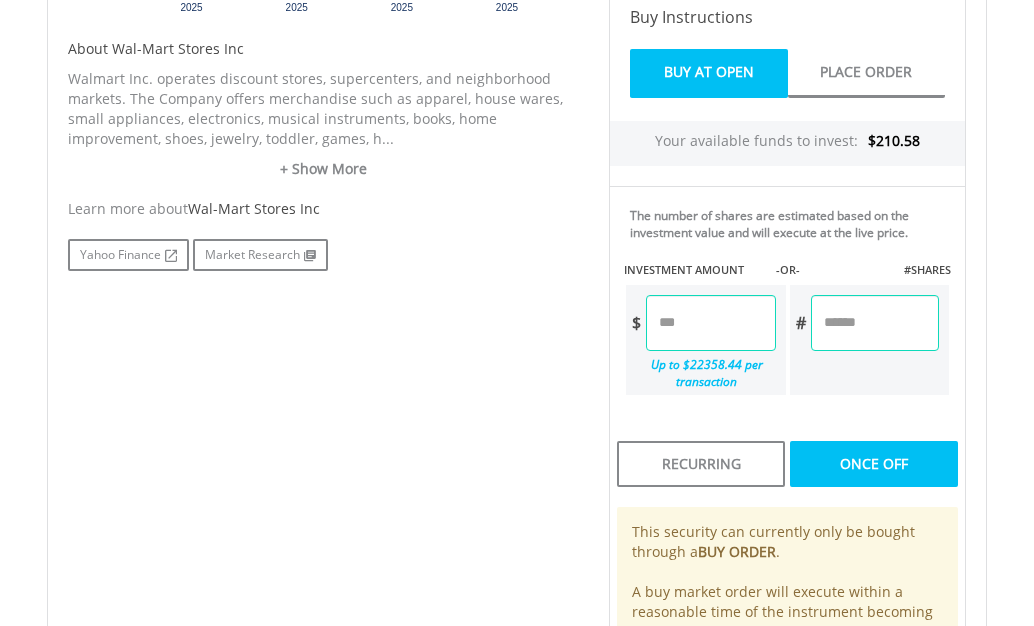 click at bounding box center (875, 323) 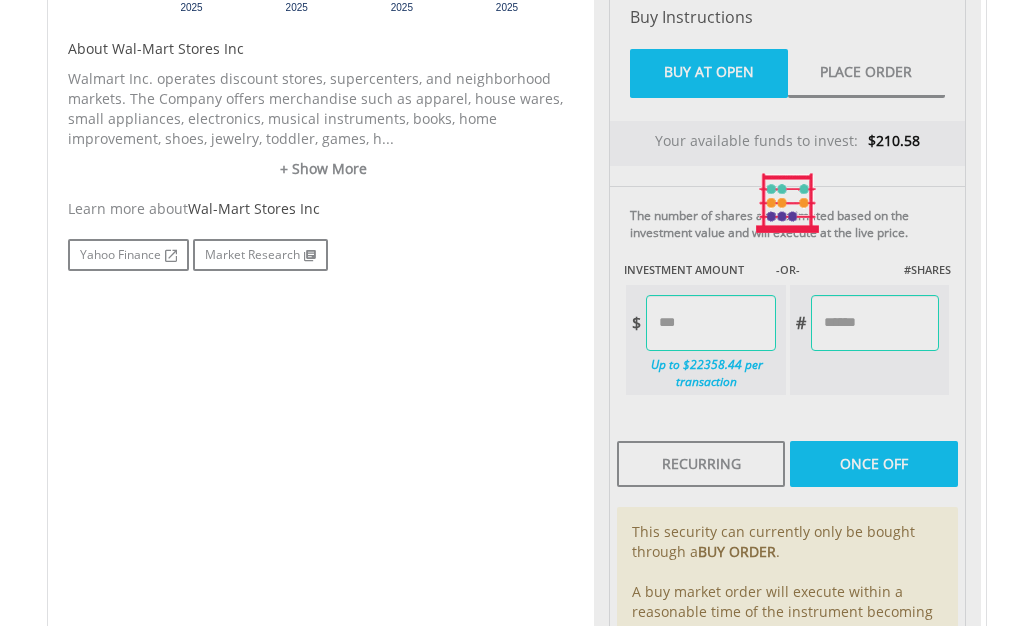 type on "*****" 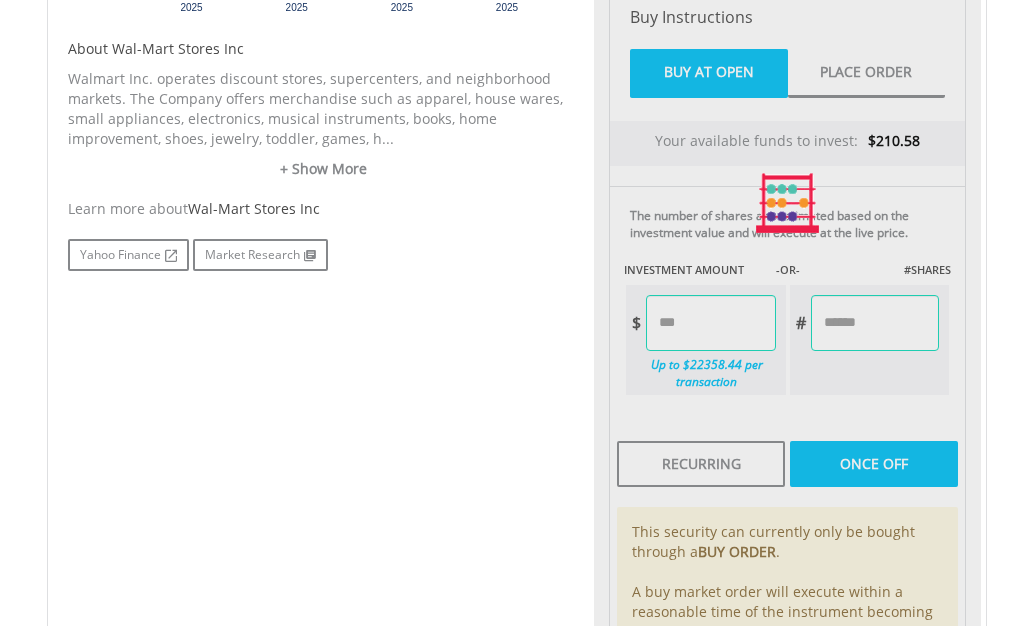 type on "******" 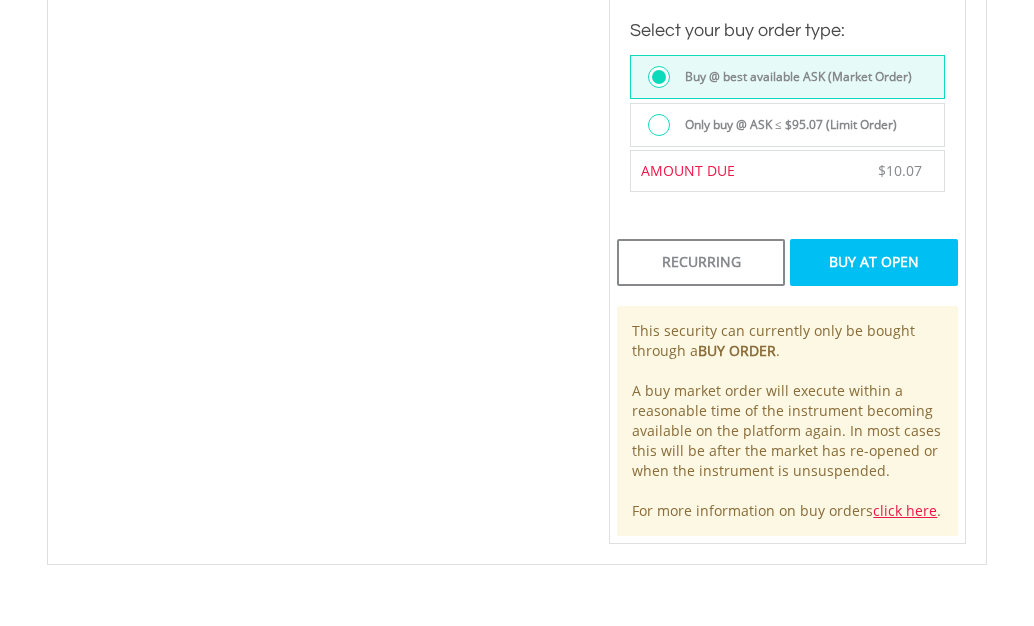 scroll, scrollTop: 1547, scrollLeft: 0, axis: vertical 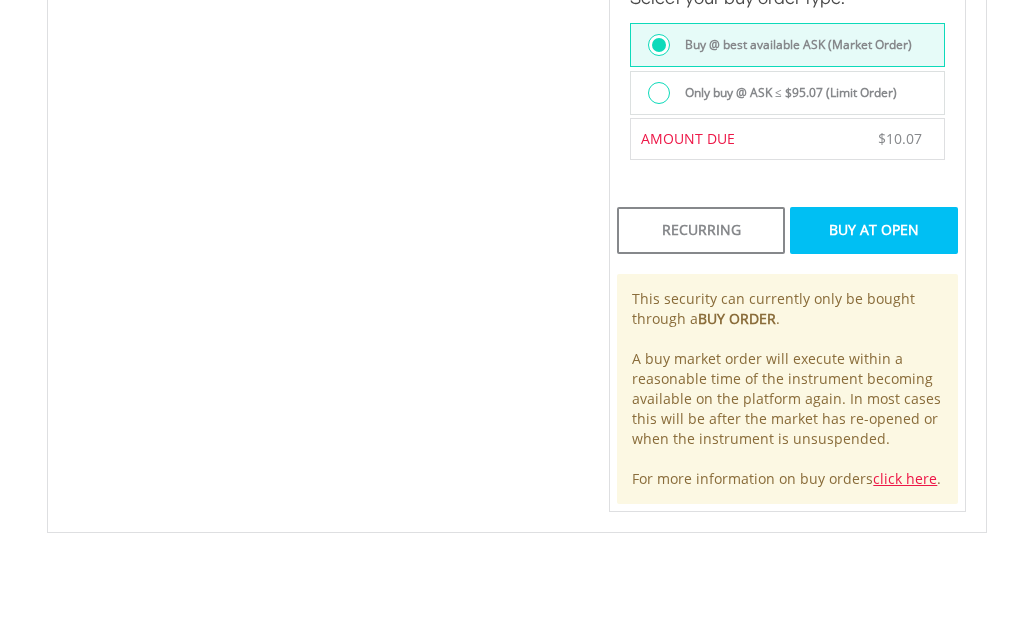 click on "Buy At Open" at bounding box center (874, 230) 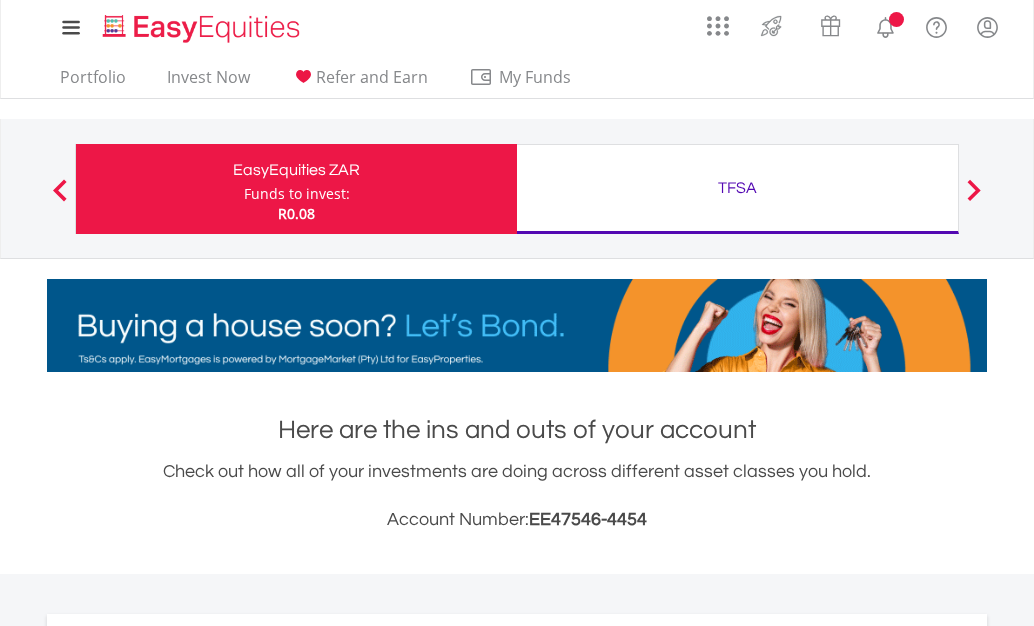 scroll, scrollTop: 0, scrollLeft: 0, axis: both 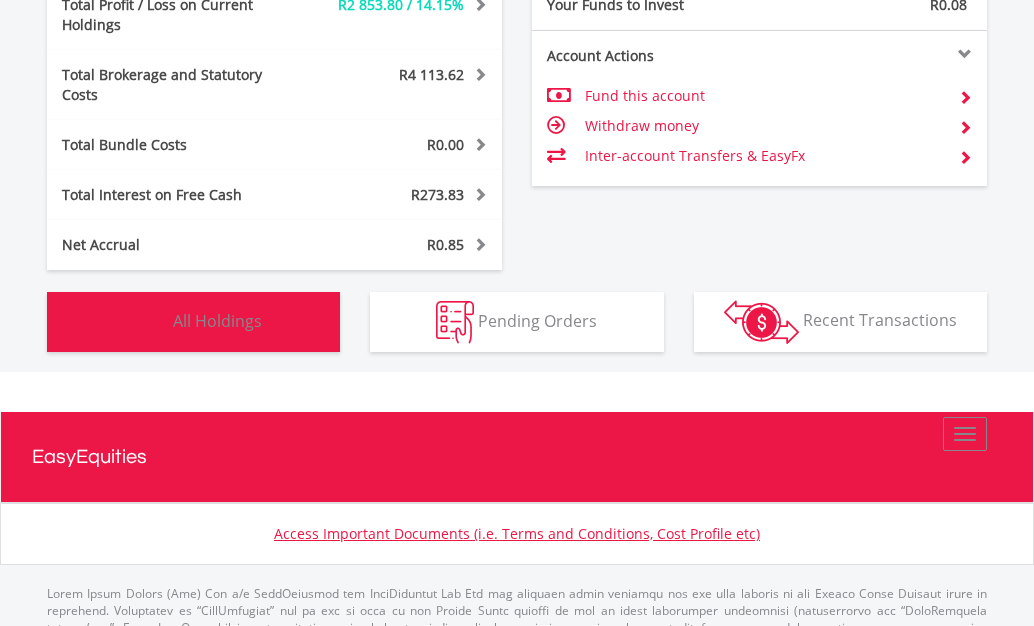 click on "Holdings
All Holdings" at bounding box center [193, 322] 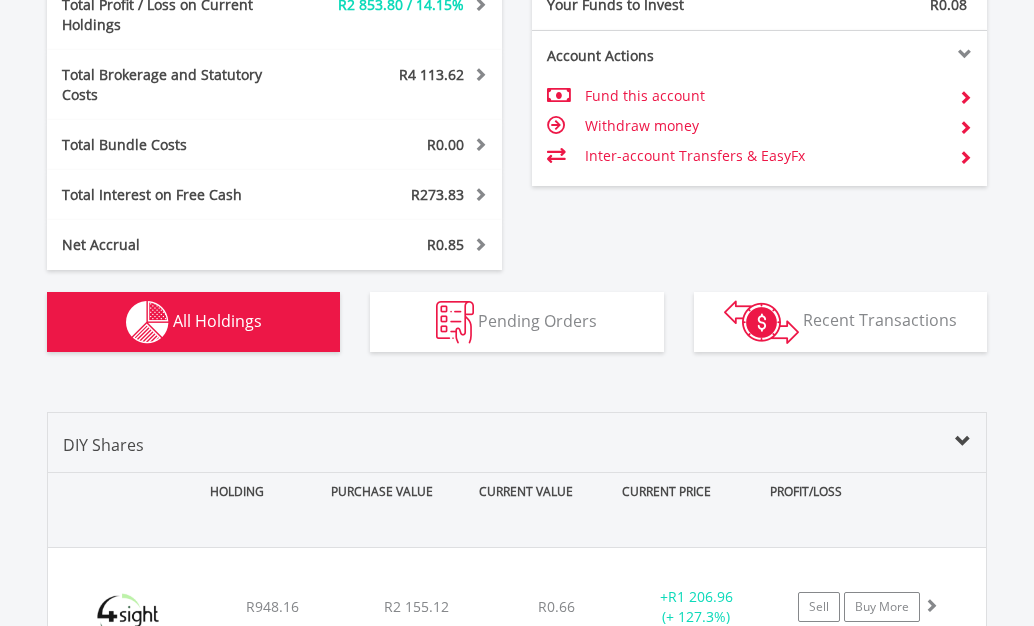 scroll, scrollTop: 1496, scrollLeft: 0, axis: vertical 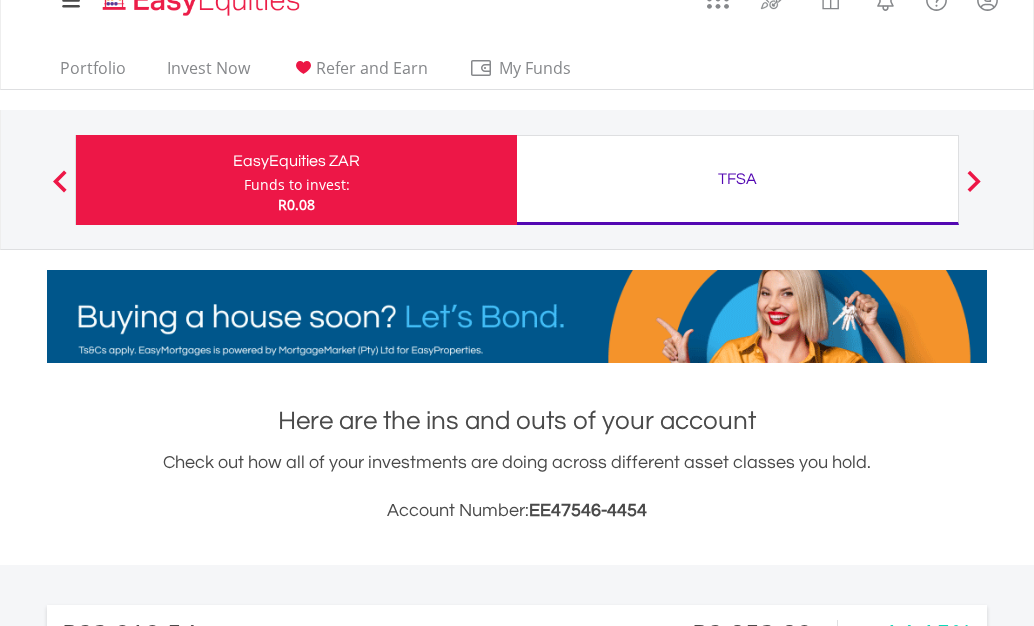 click on "TFSA
Funds to invest:
R0.08" at bounding box center (738, 180) 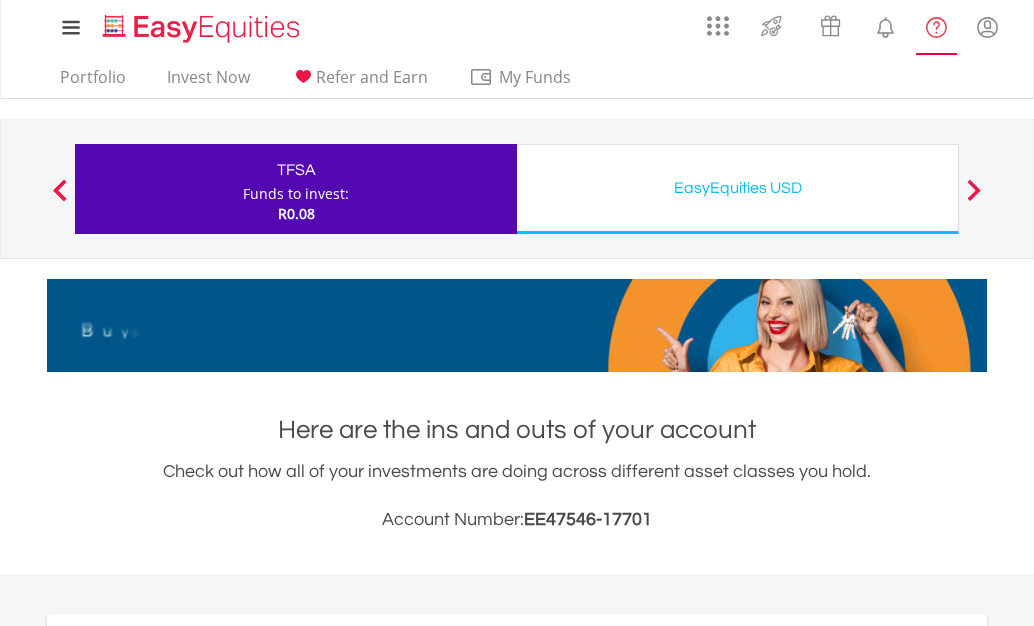 scroll, scrollTop: 0, scrollLeft: 0, axis: both 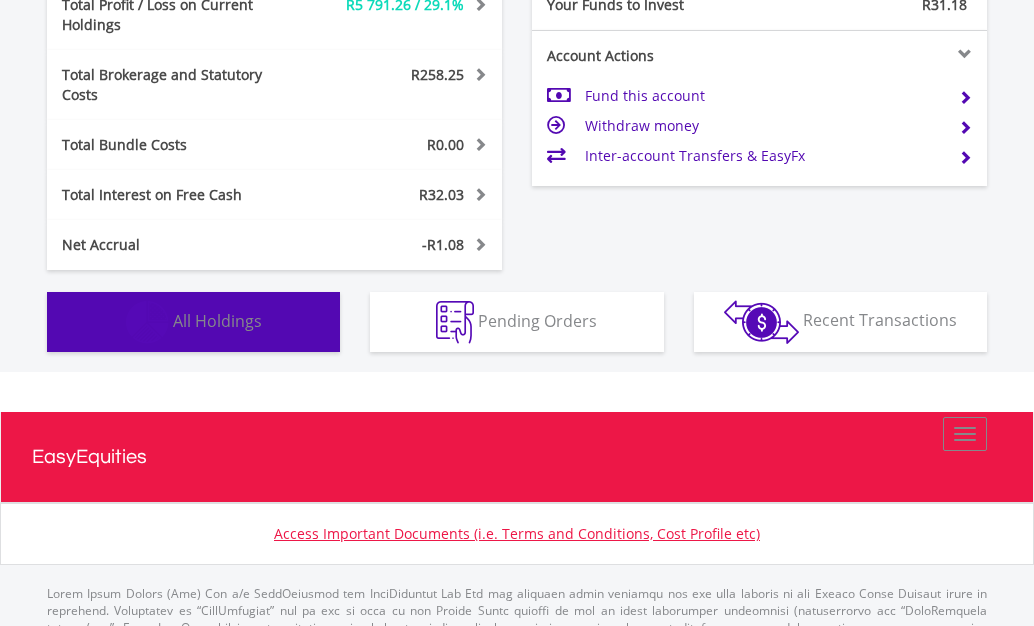 click on "Holdings
All Holdings" at bounding box center [193, 322] 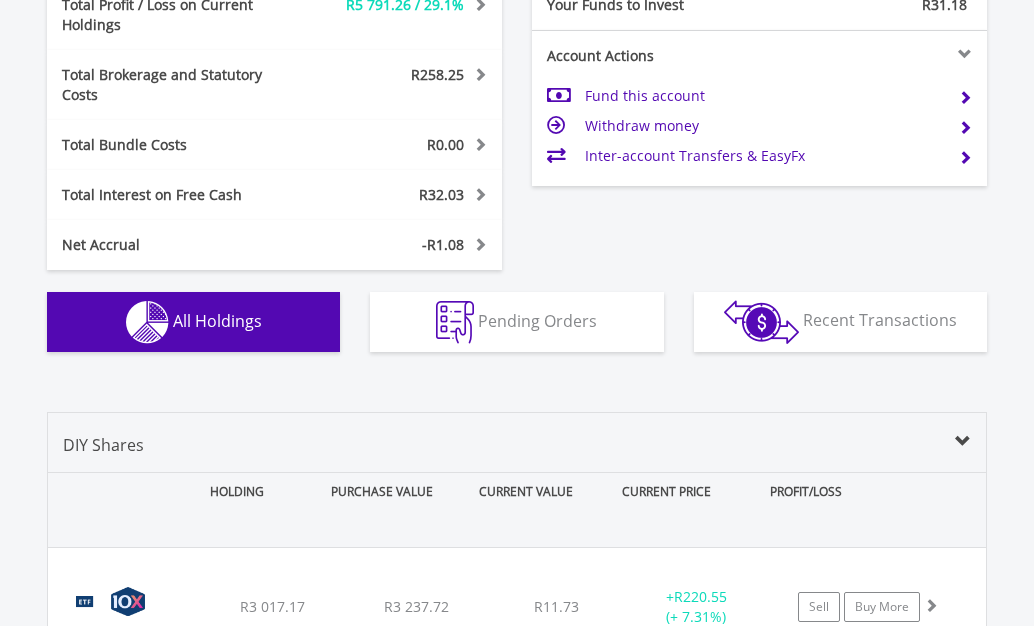 scroll, scrollTop: 1576, scrollLeft: 0, axis: vertical 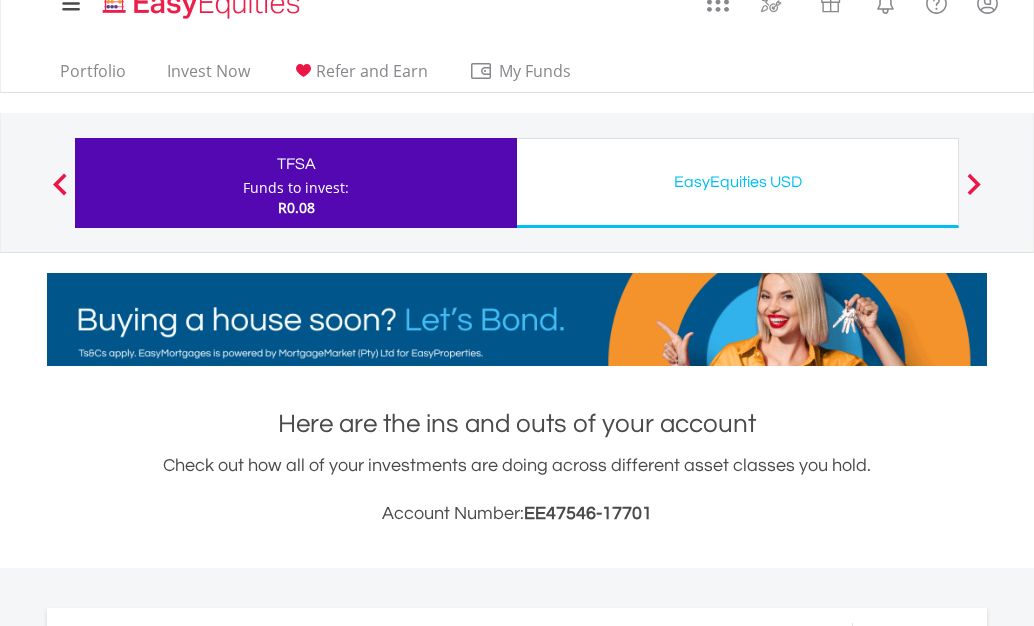 click on "Here are the ins and outs of your account
Check out how all of your investments are doing across different asset classes you hold.
Account Number:  EE47546-17701
R25 721.85
CURRENT VALUE
Movement on Current Holdings:
R5 791.26
Profit & Loss Value
+ 29.1%
Profit & Loss" at bounding box center [517, 1923] 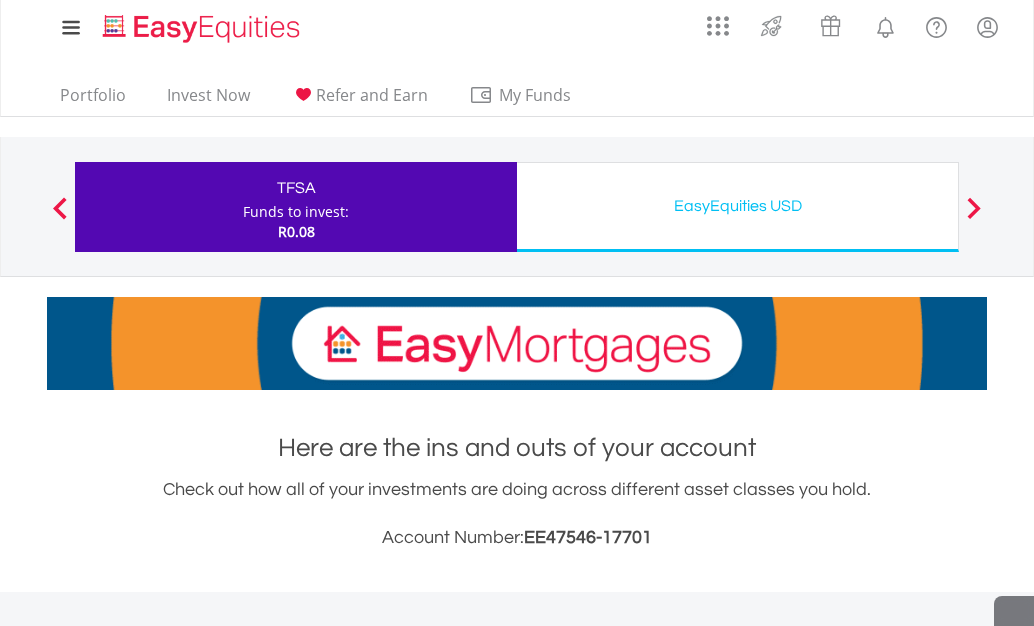 scroll, scrollTop: 24, scrollLeft: 0, axis: vertical 